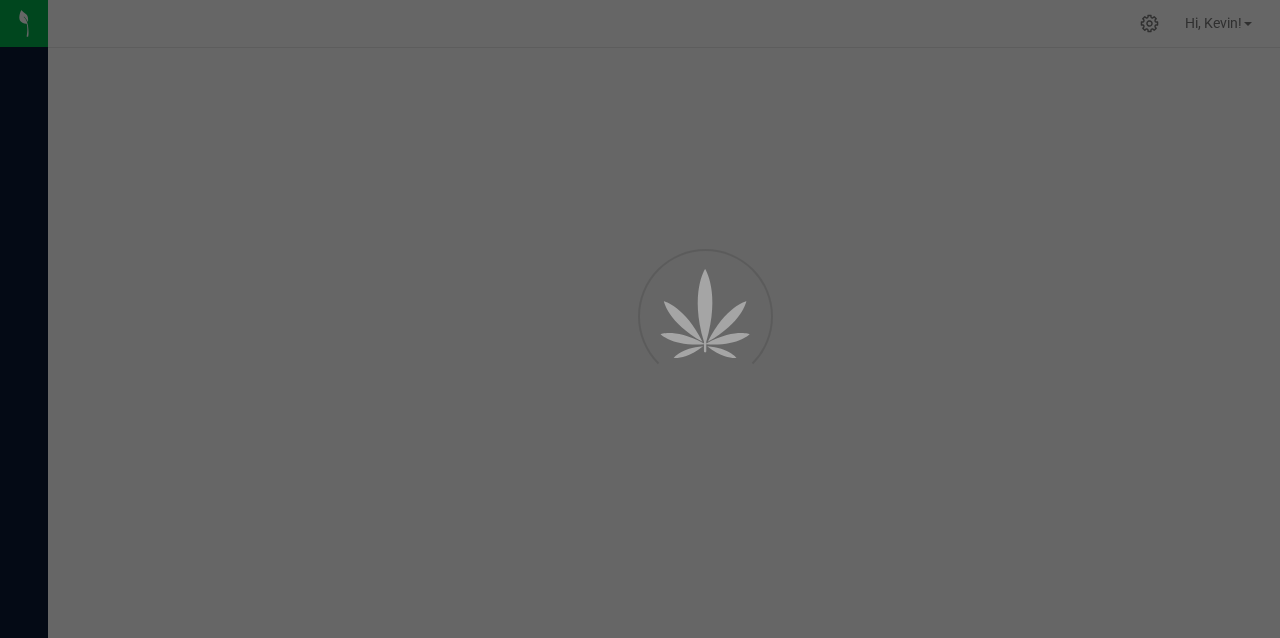 scroll, scrollTop: 0, scrollLeft: 0, axis: both 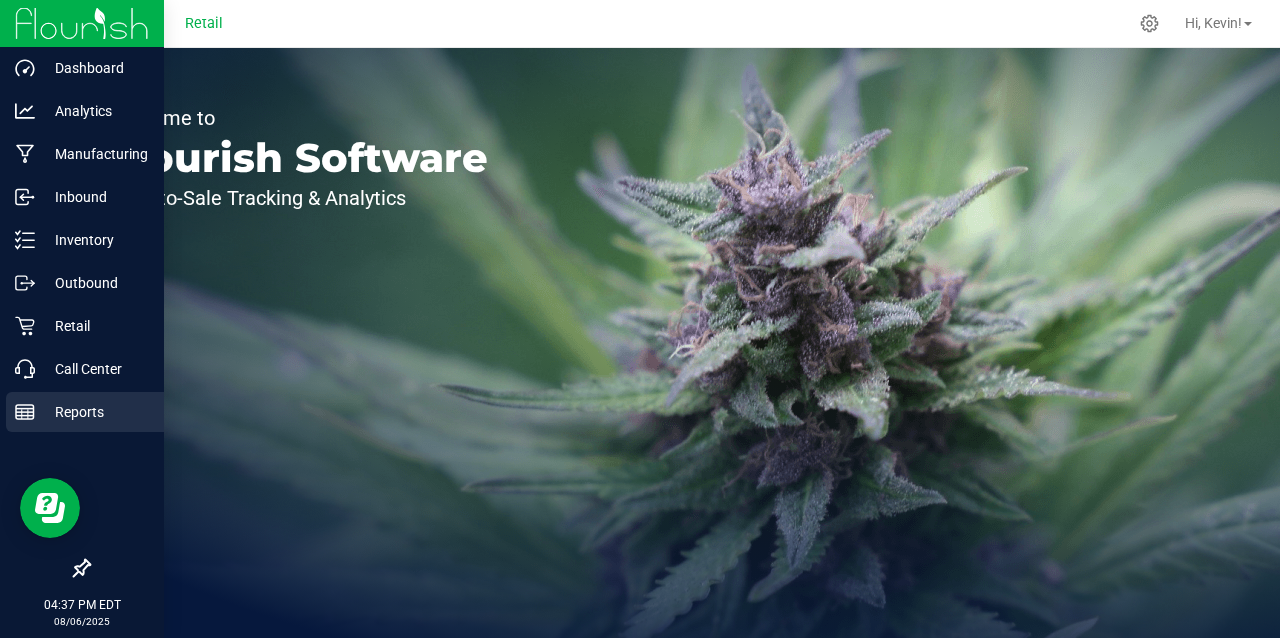 click on "Reports" at bounding box center (95, 412) 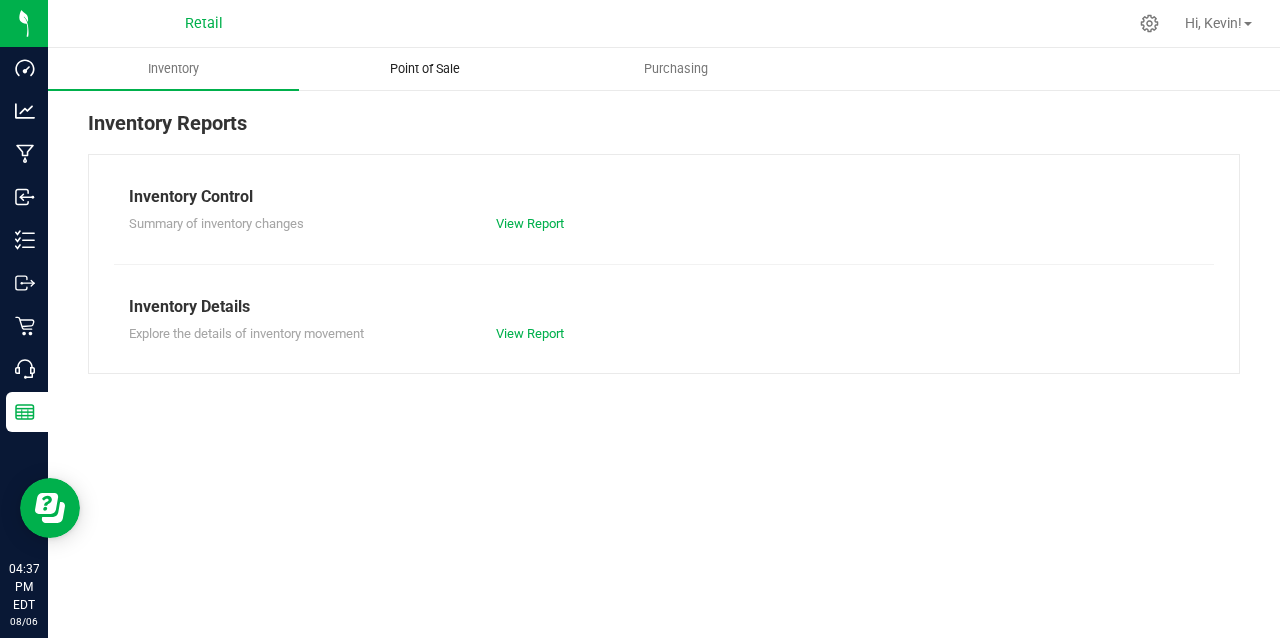 click on "Point of Sale" at bounding box center [425, 69] 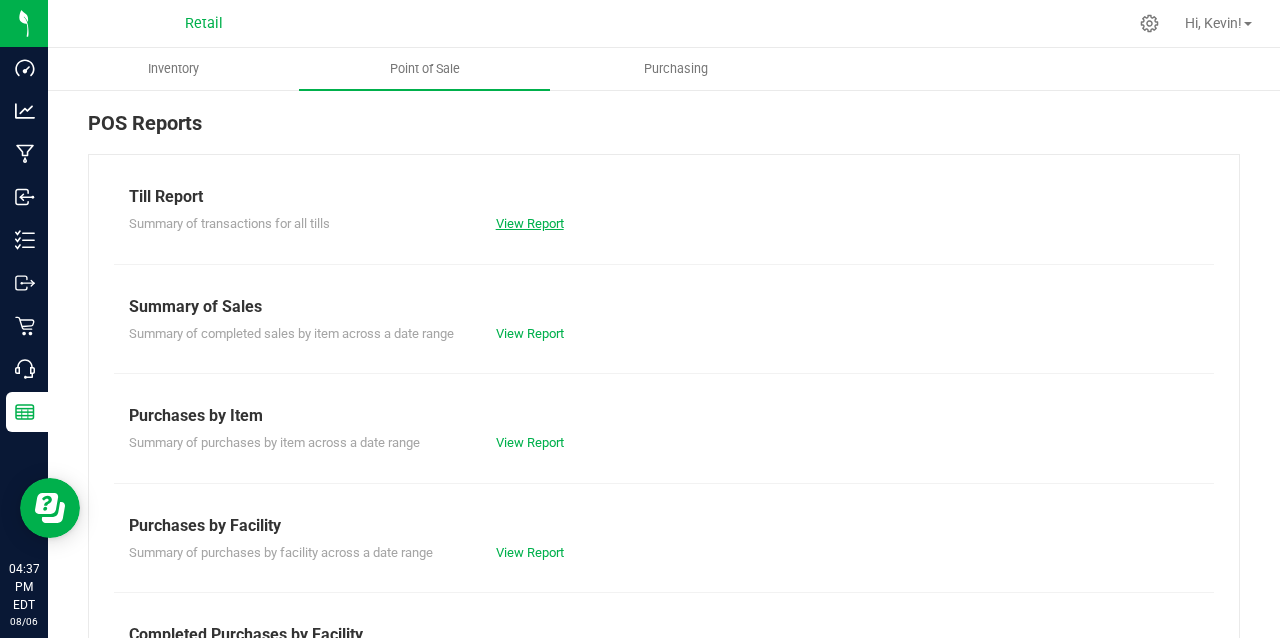 click on "View Report" at bounding box center (530, 223) 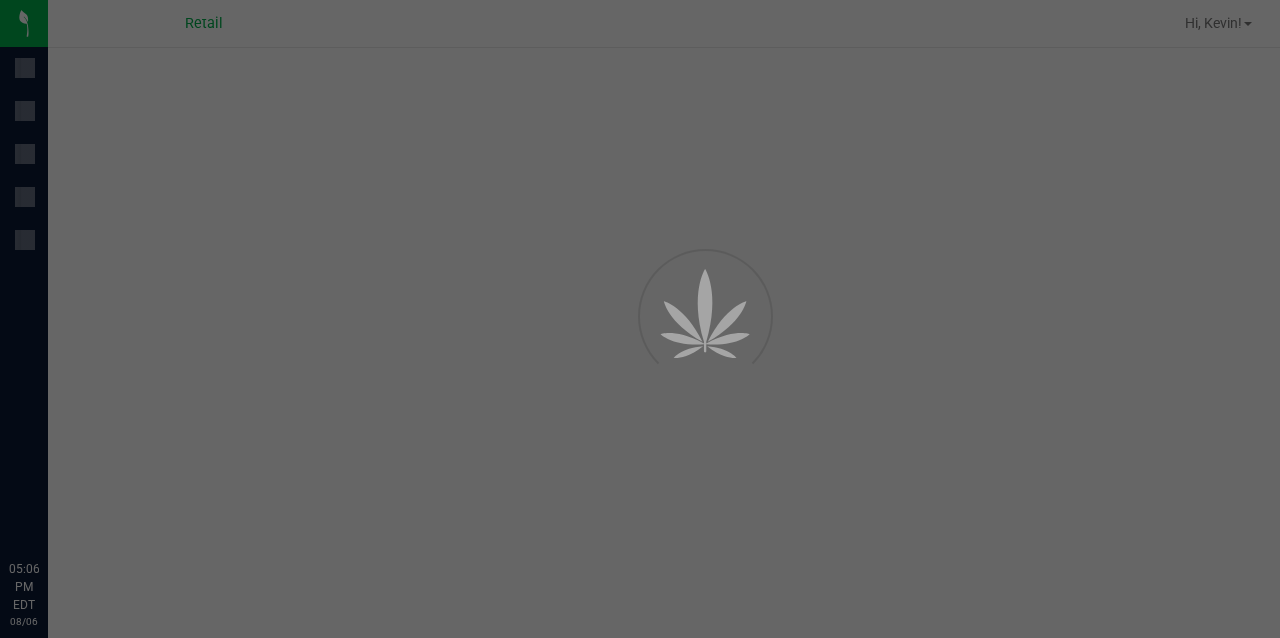 scroll, scrollTop: 0, scrollLeft: 0, axis: both 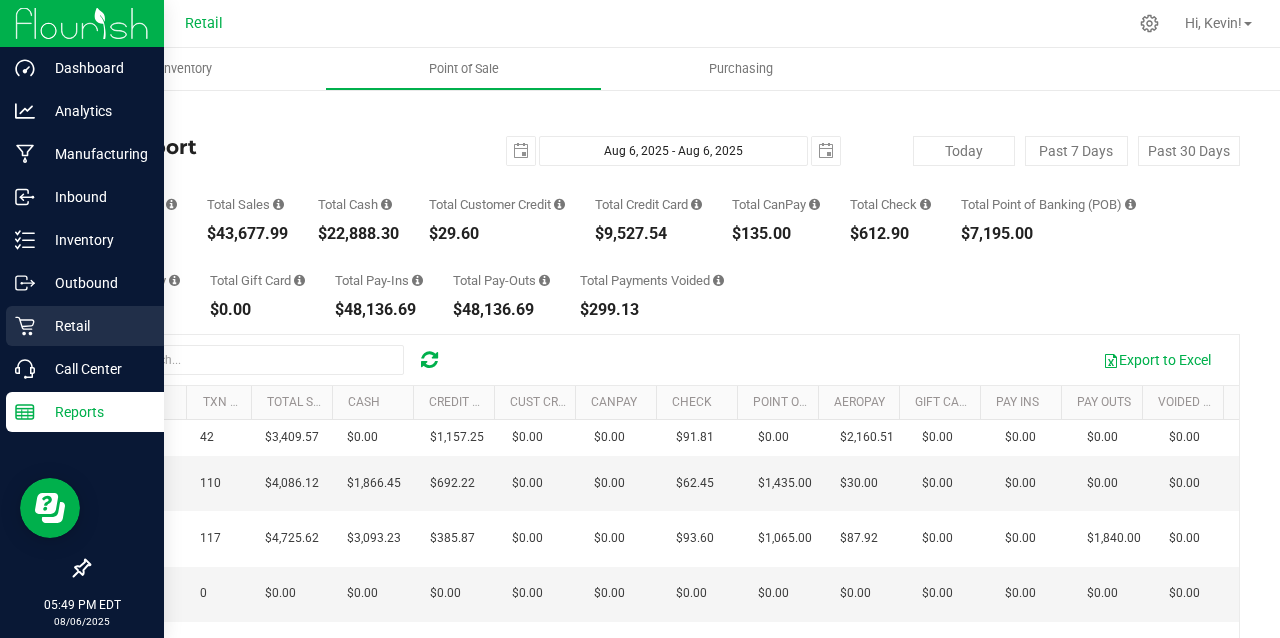 click on "Retail" at bounding box center [95, 326] 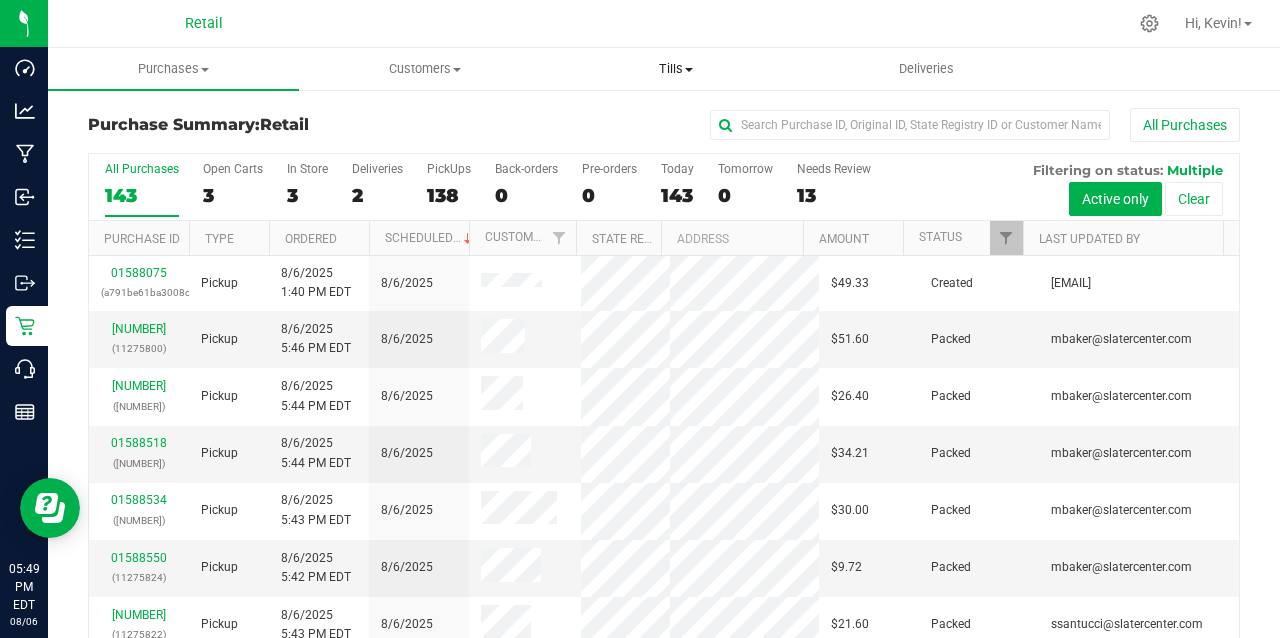 click on "Tills" at bounding box center (675, 69) 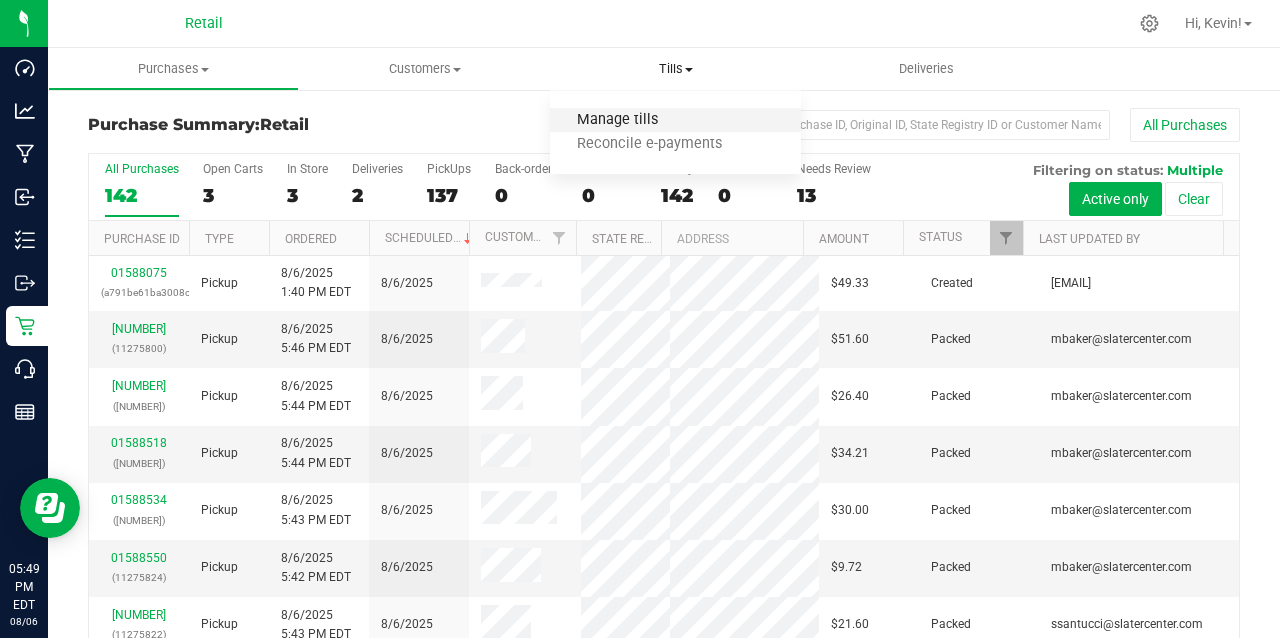click on "Manage tills" at bounding box center (617, 120) 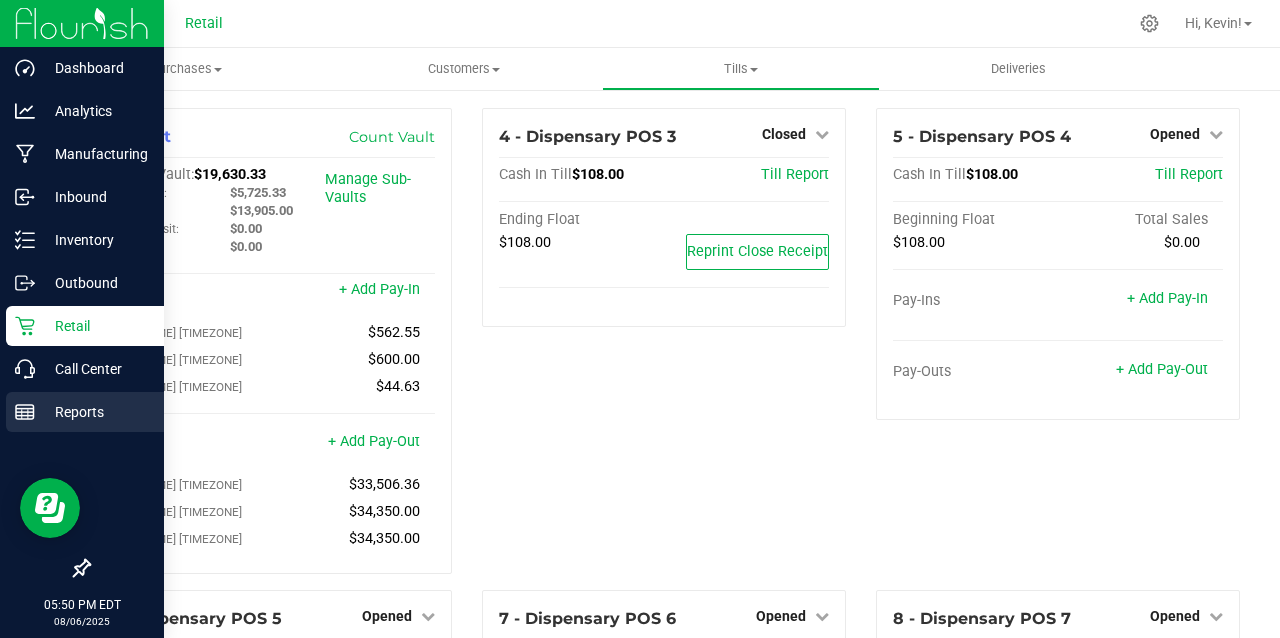 click on "Reports" at bounding box center (95, 412) 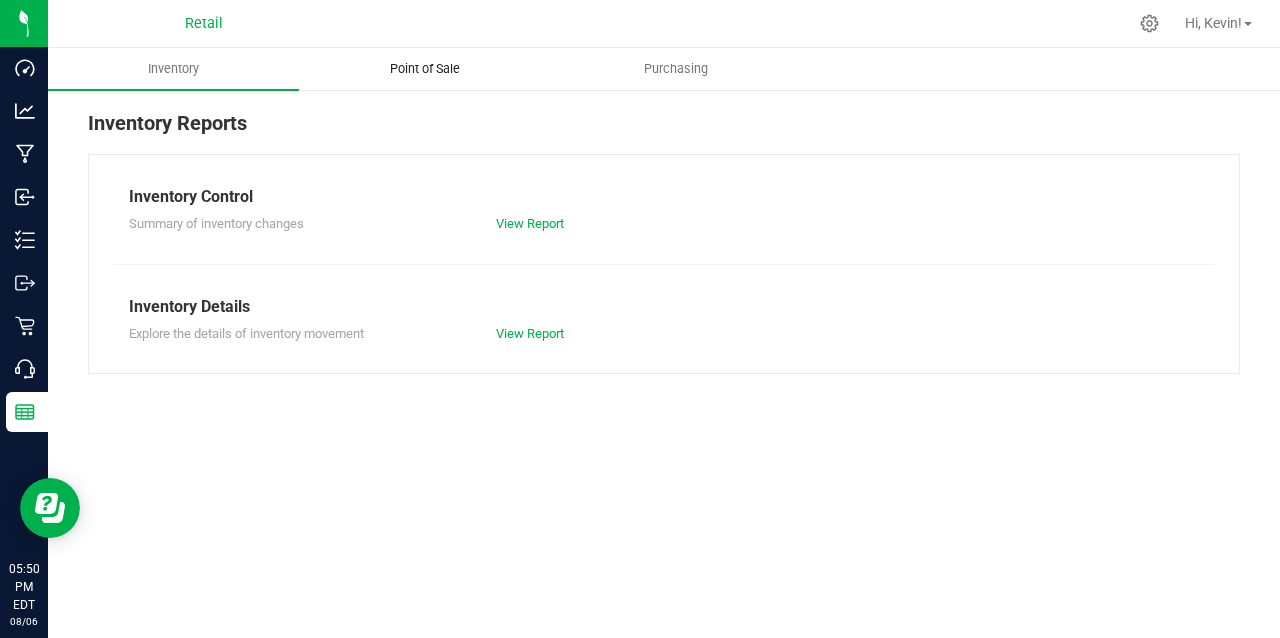 click on "Point of Sale" at bounding box center [425, 69] 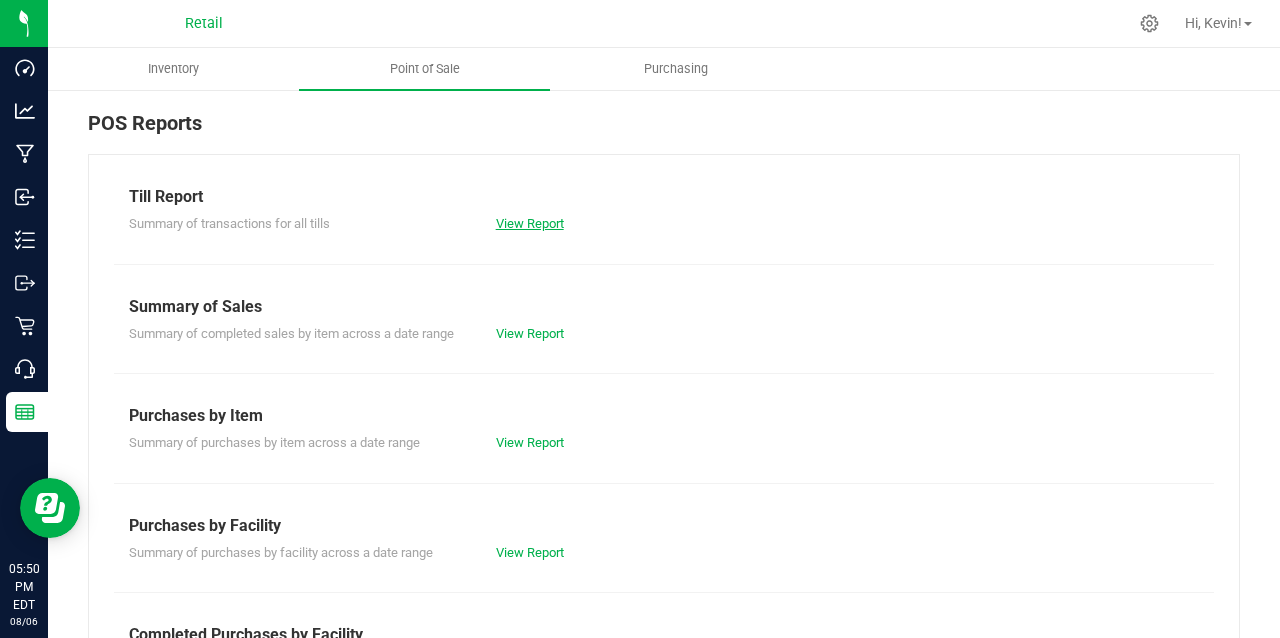 click on "View Report" at bounding box center [530, 223] 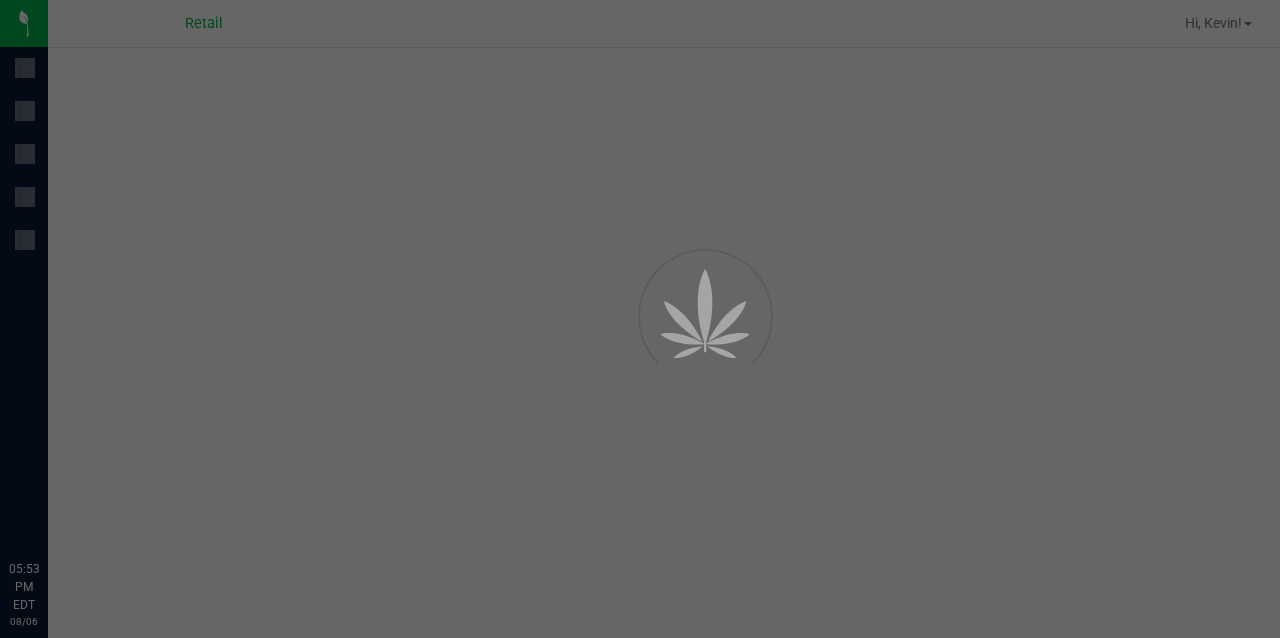 scroll, scrollTop: 0, scrollLeft: 0, axis: both 